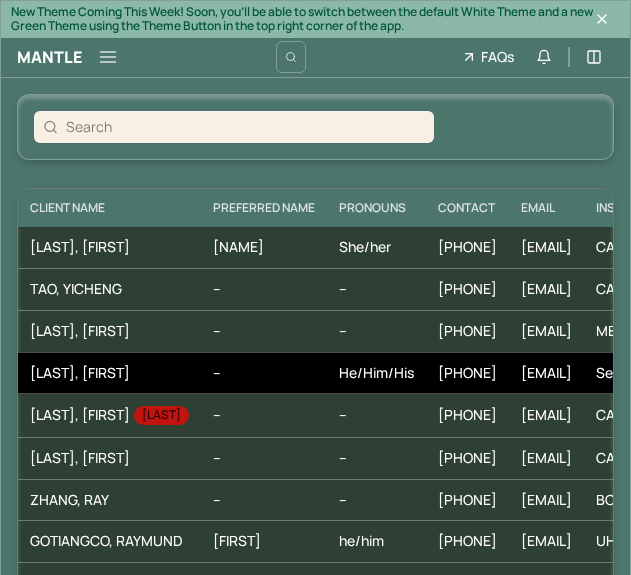 scroll, scrollTop: 0, scrollLeft: 0, axis: both 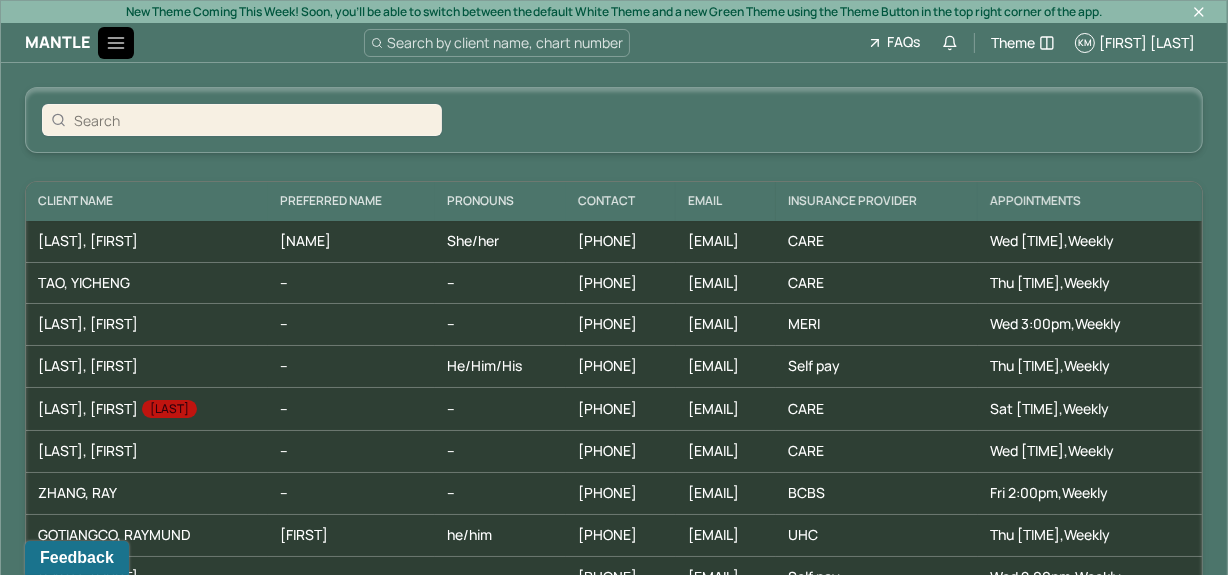 click 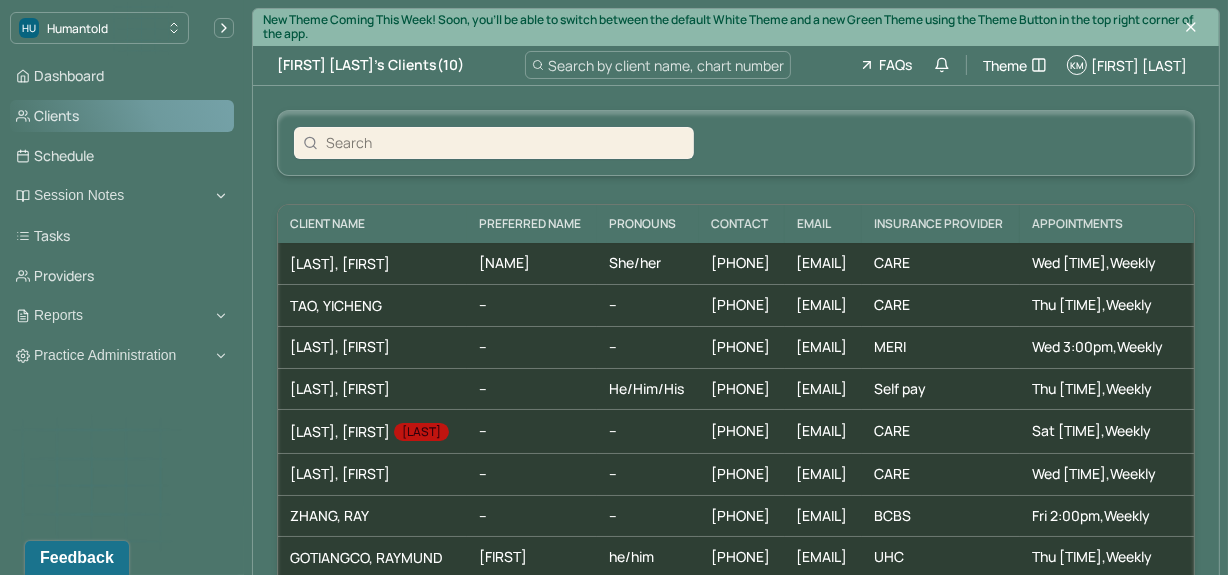 click on "Clients" at bounding box center [122, 116] 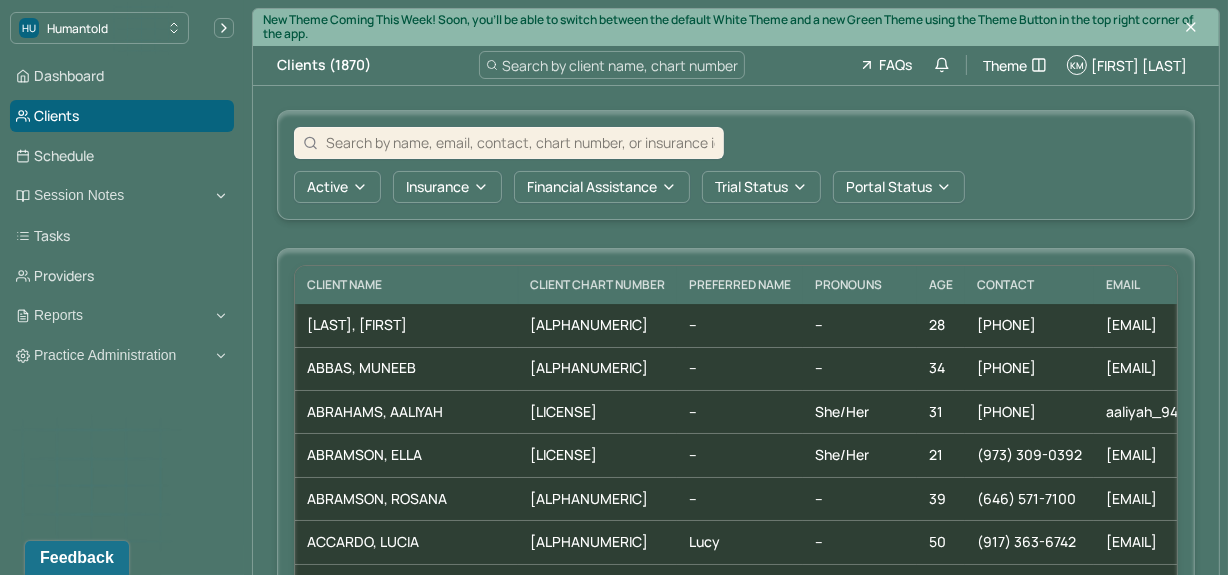 click at bounding box center [509, 143] 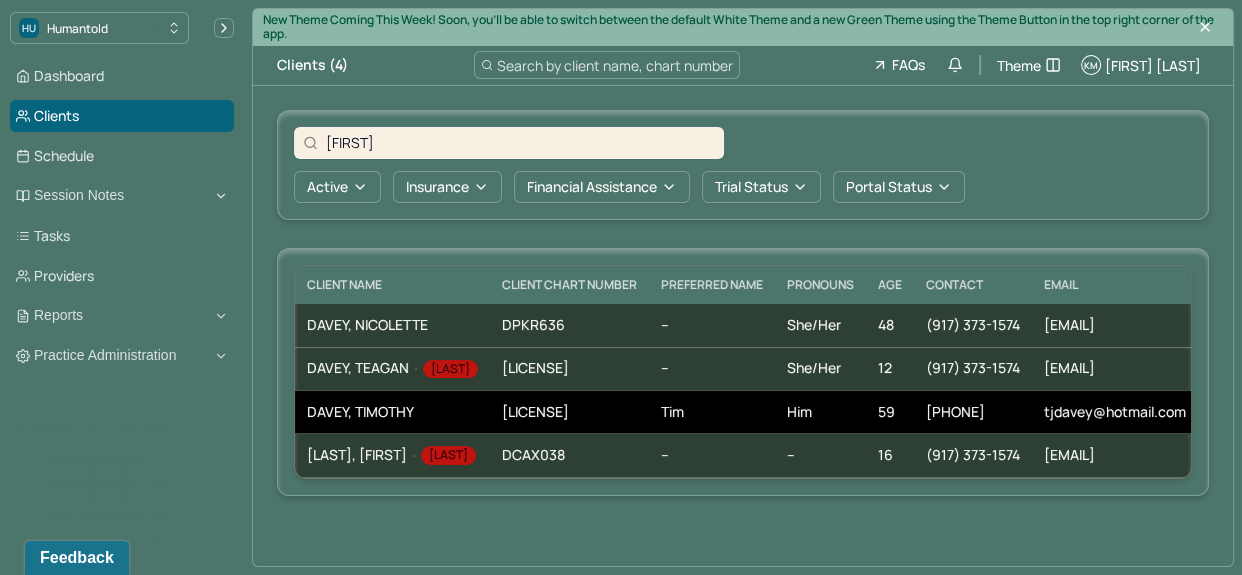 type on "[FIRST]" 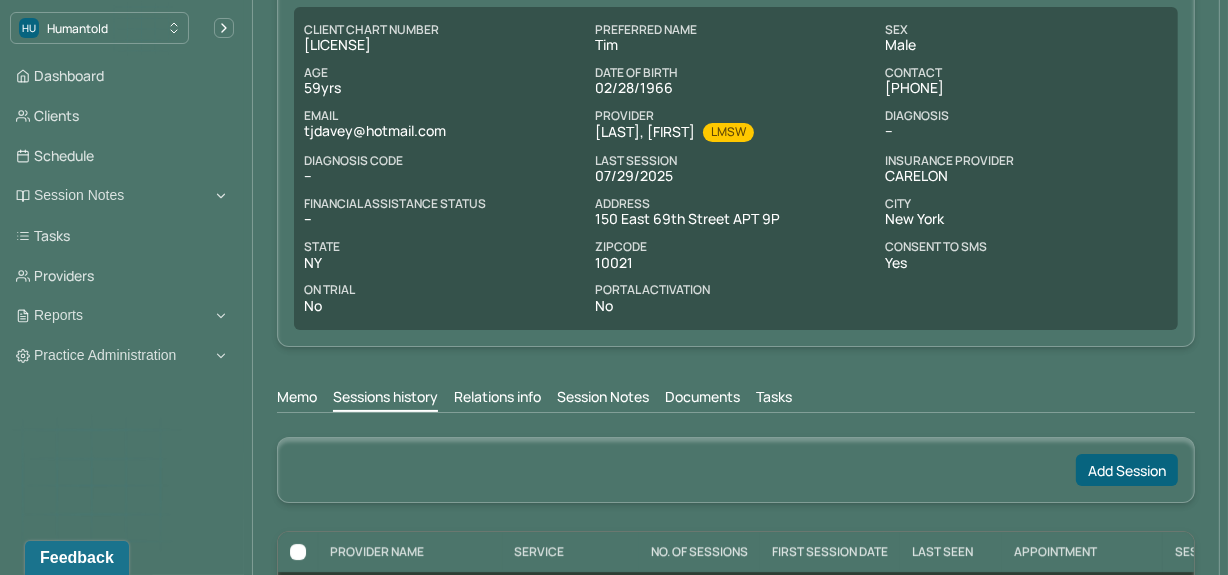 scroll, scrollTop: 210, scrollLeft: 0, axis: vertical 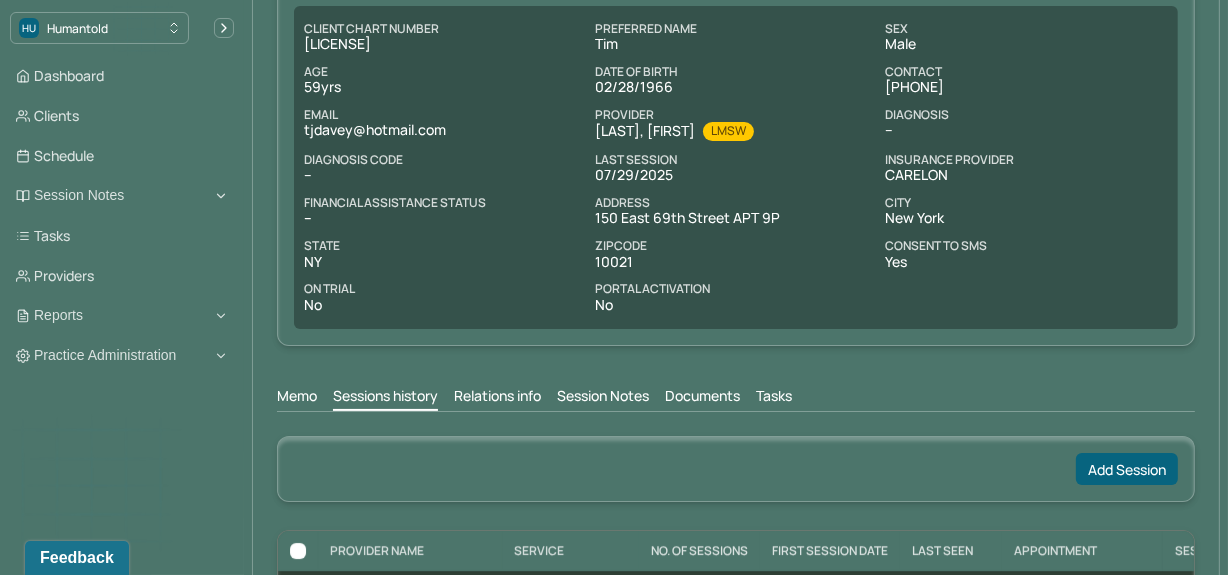 click on "Session Notes" at bounding box center (603, 398) 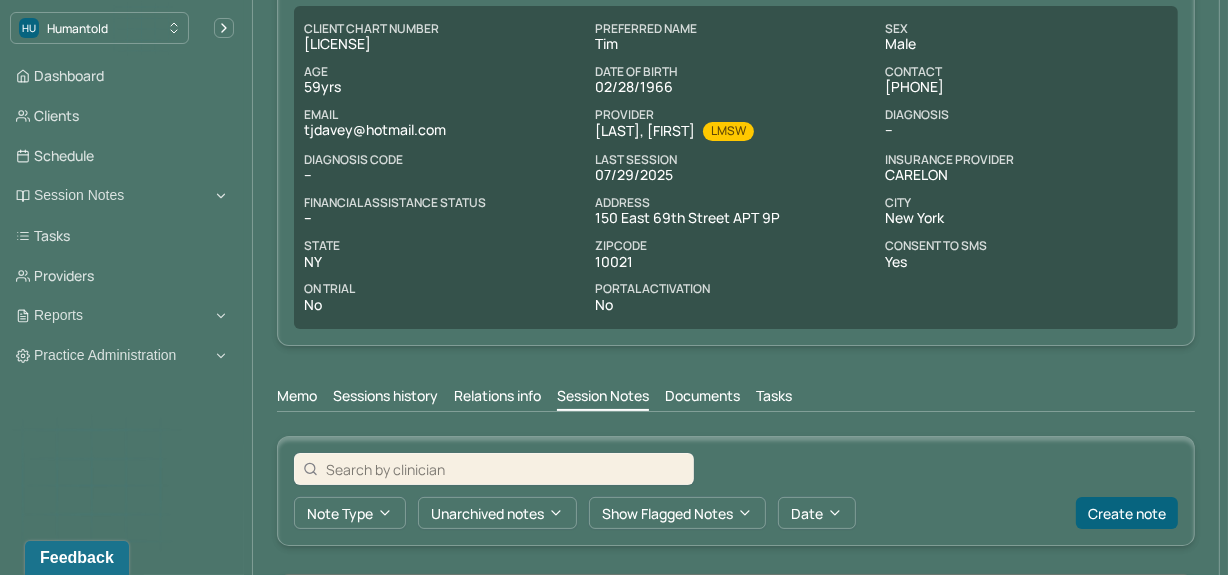 scroll, scrollTop: 418, scrollLeft: 0, axis: vertical 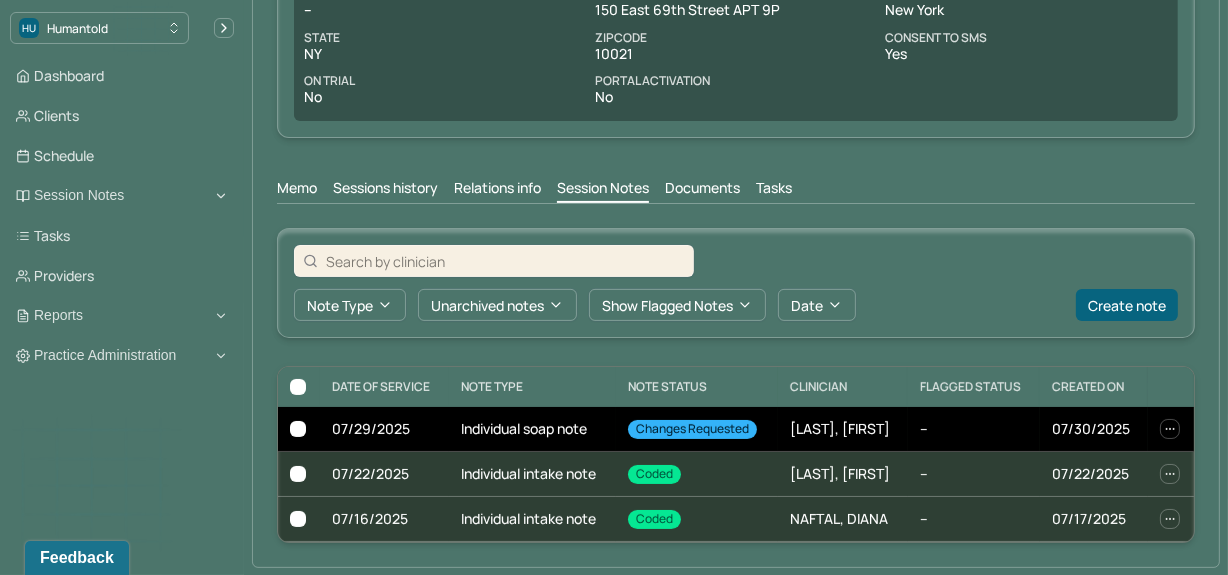 click on "Individual soap note" at bounding box center [533, 429] 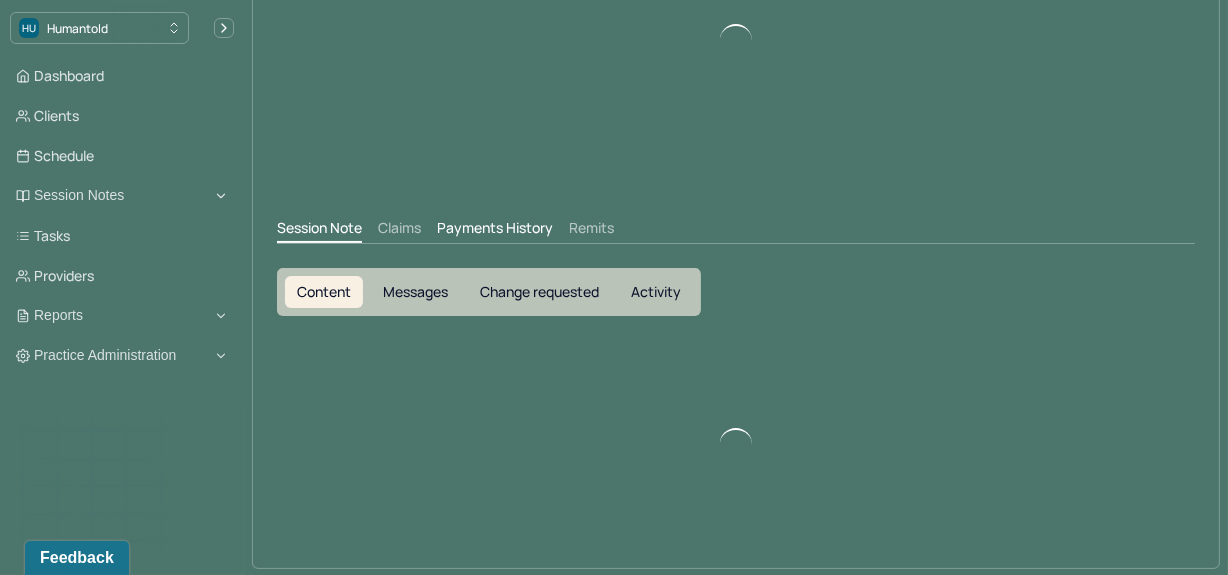 scroll, scrollTop: 418, scrollLeft: 0, axis: vertical 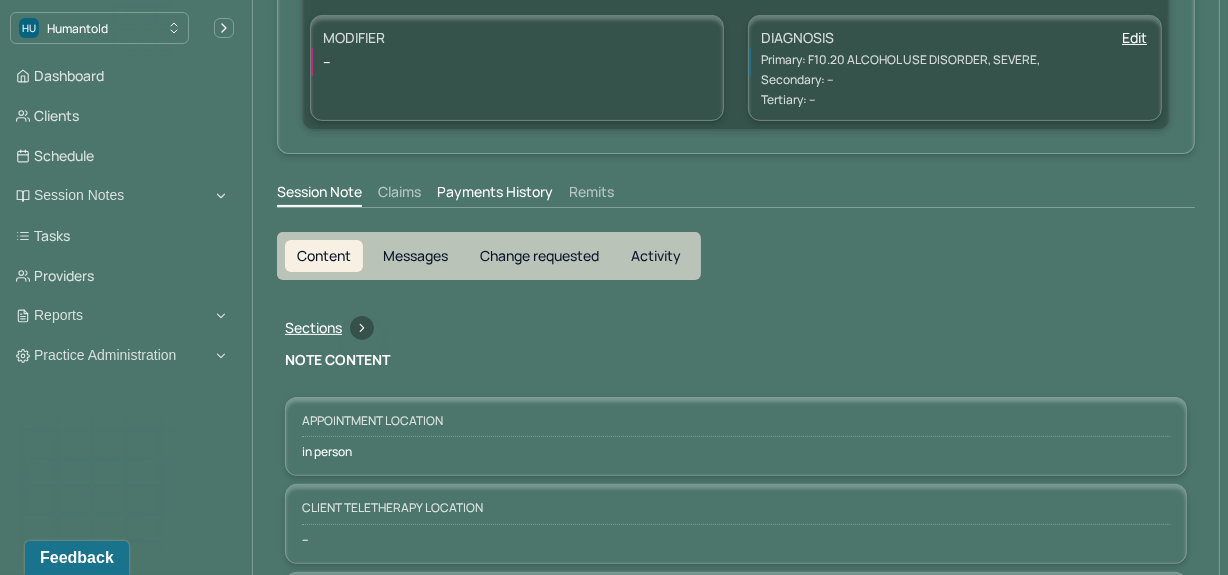 click on "Change requested" at bounding box center [539, 256] 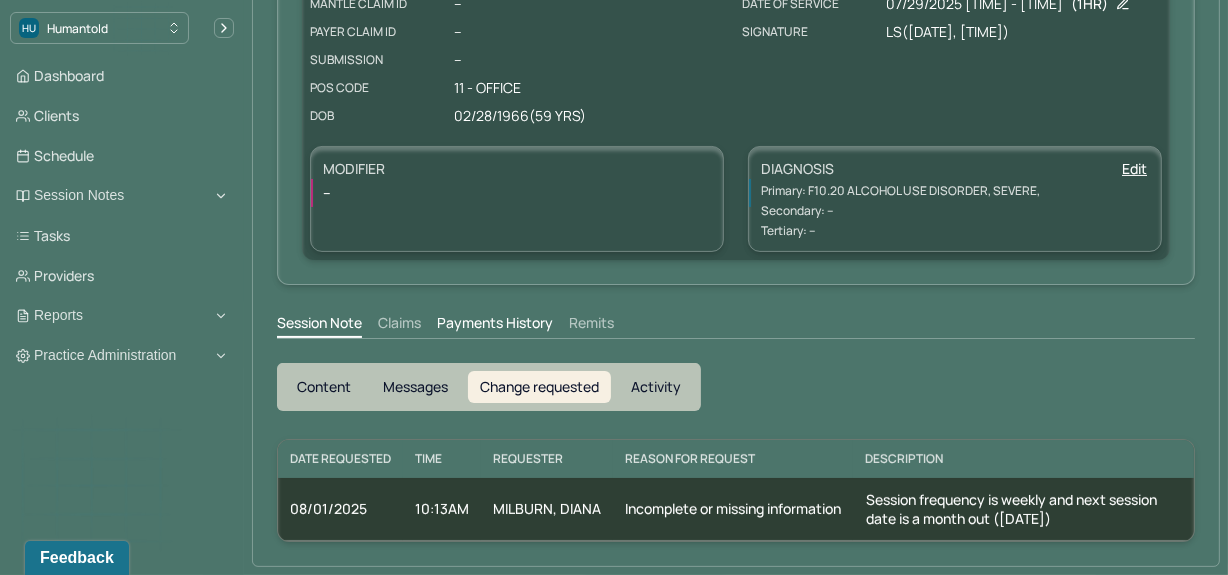 scroll, scrollTop: 285, scrollLeft: 0, axis: vertical 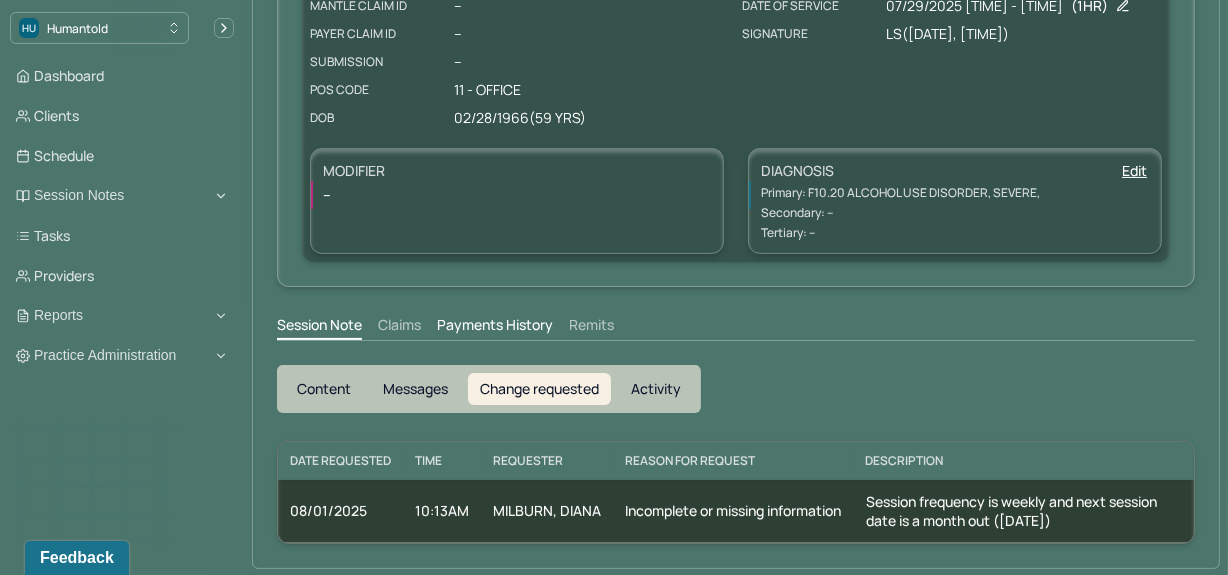 click on "Session Note Claims Payments History Remits" at bounding box center (736, 340) 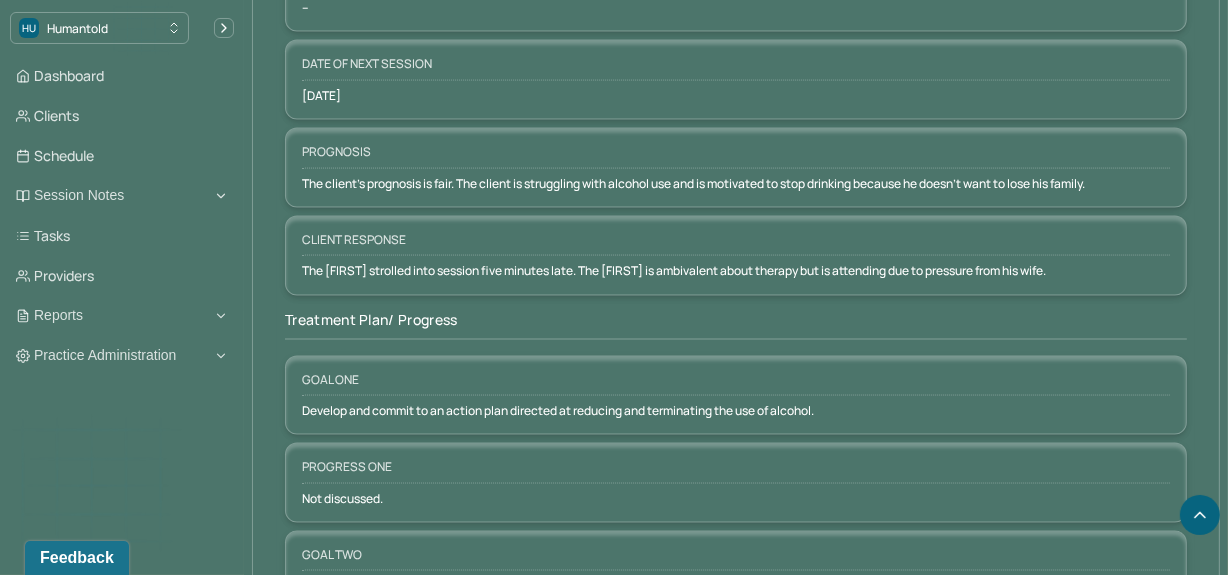 scroll, scrollTop: 2772, scrollLeft: 0, axis: vertical 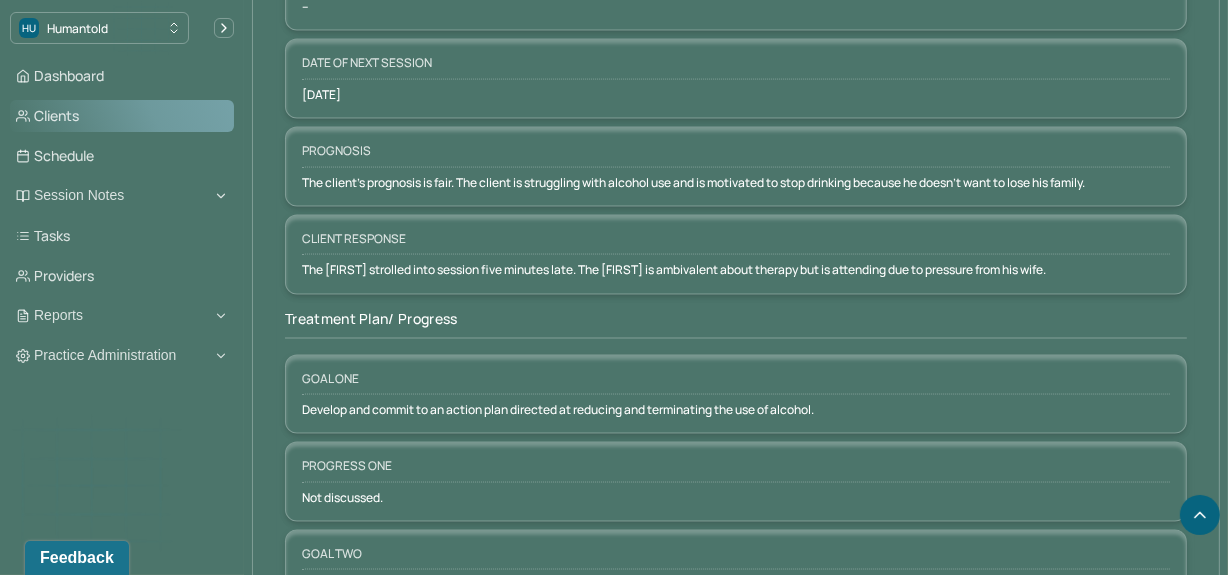 click on "Clients" at bounding box center [122, 116] 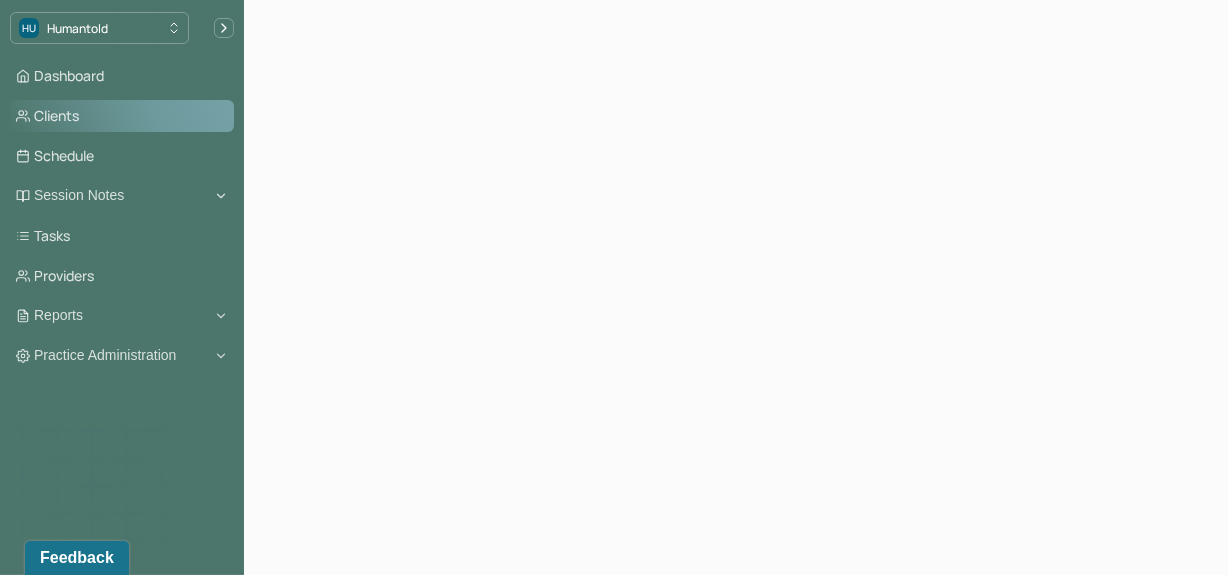 scroll, scrollTop: 199, scrollLeft: 0, axis: vertical 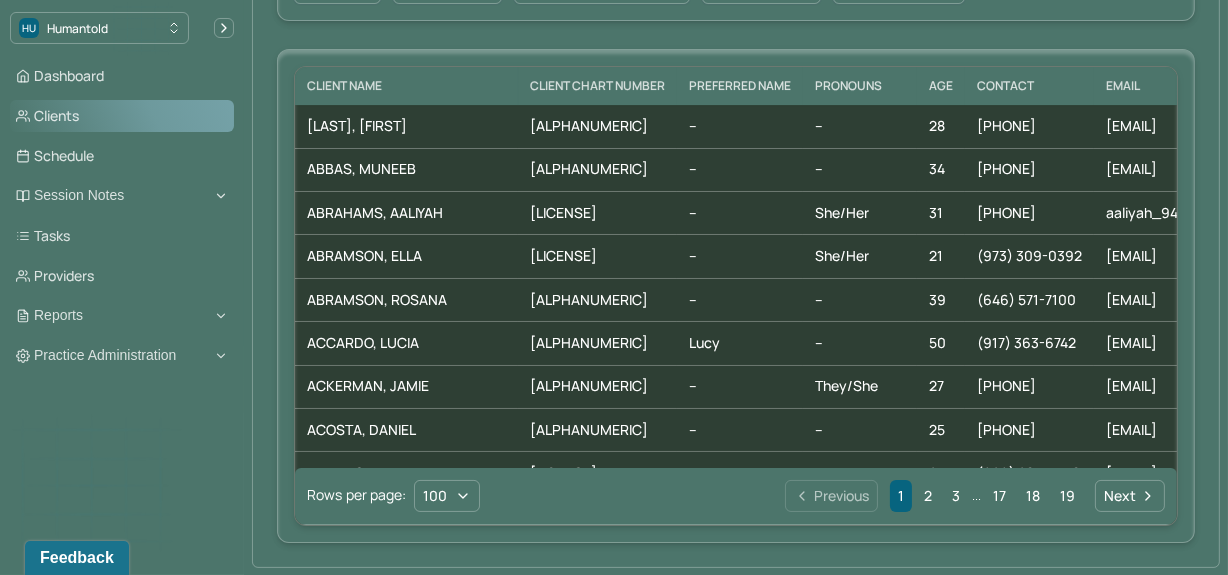 click on "Clients" at bounding box center (122, 116) 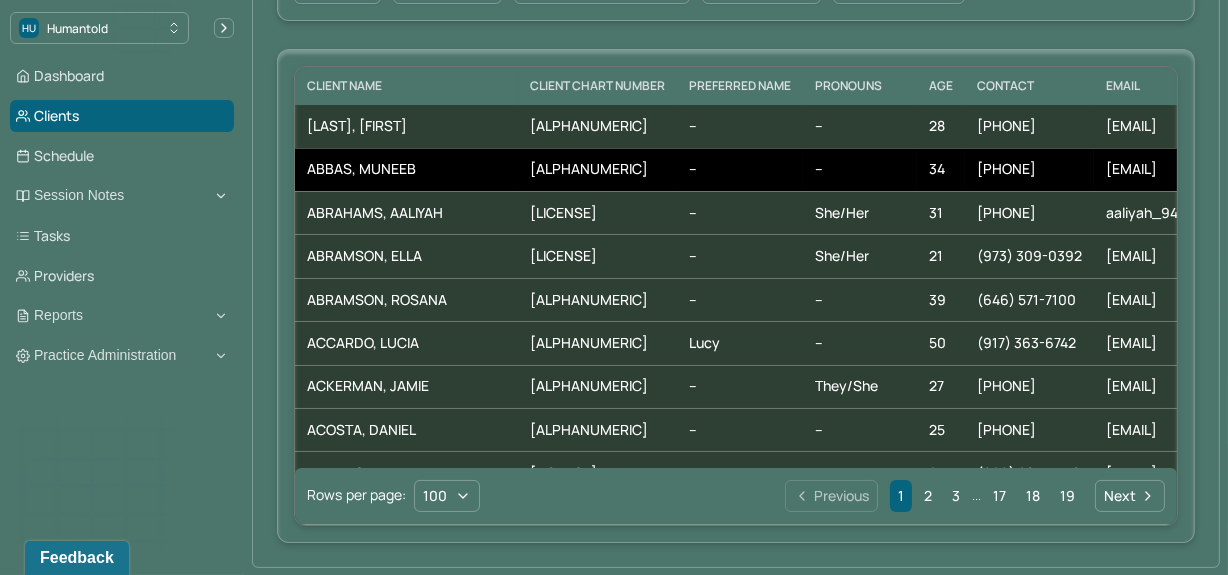 scroll, scrollTop: 0, scrollLeft: 0, axis: both 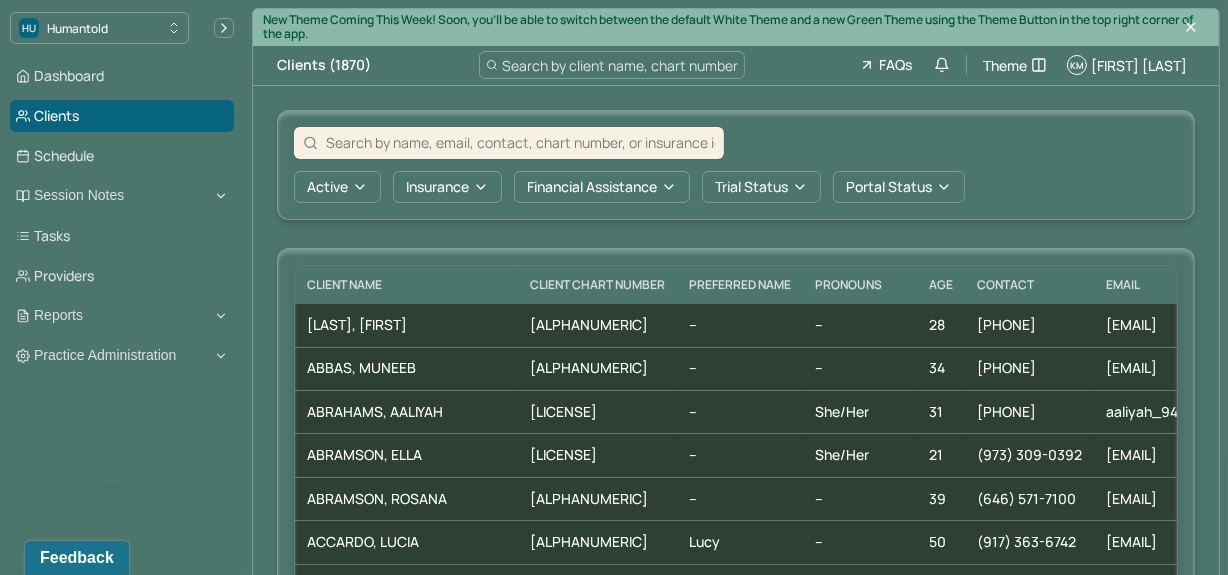 click at bounding box center (520, 142) 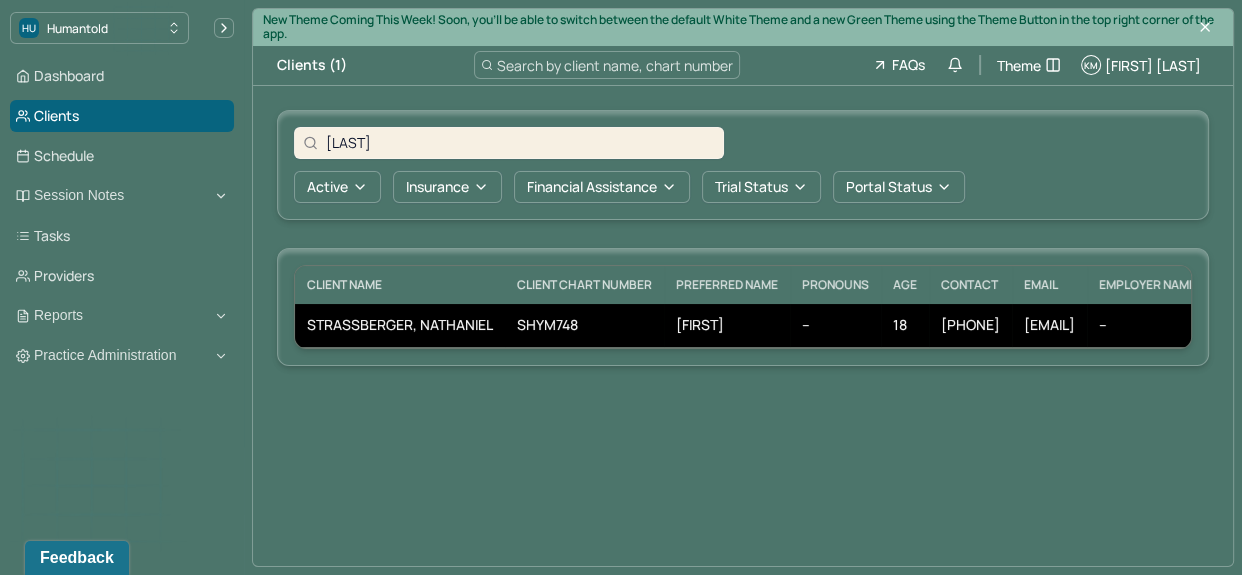 type on "[LAST]" 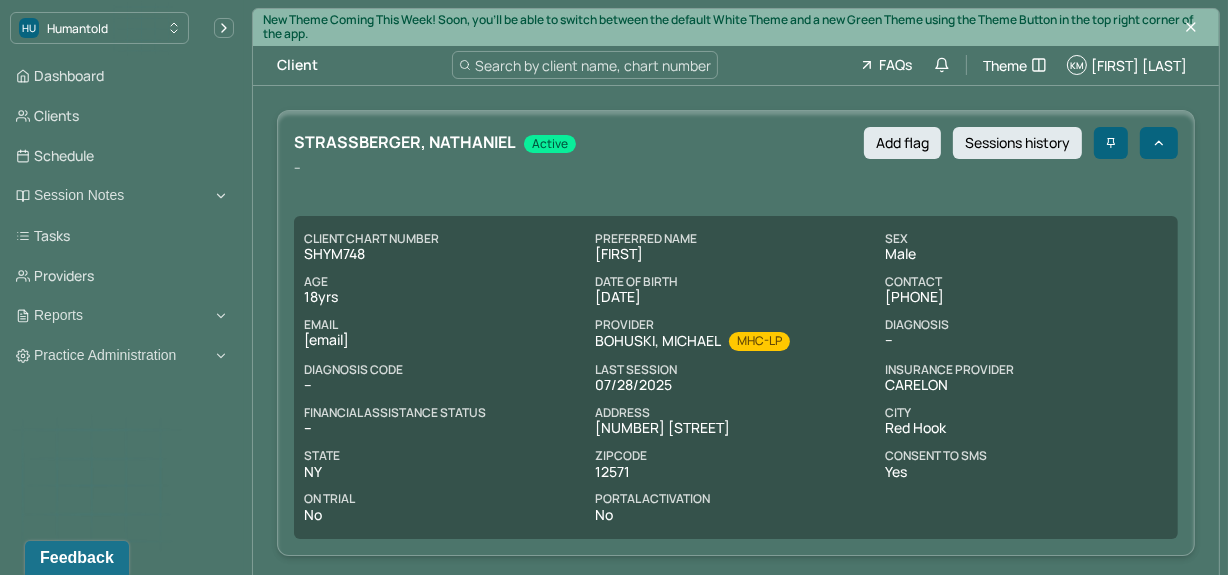 scroll, scrollTop: 317, scrollLeft: 0, axis: vertical 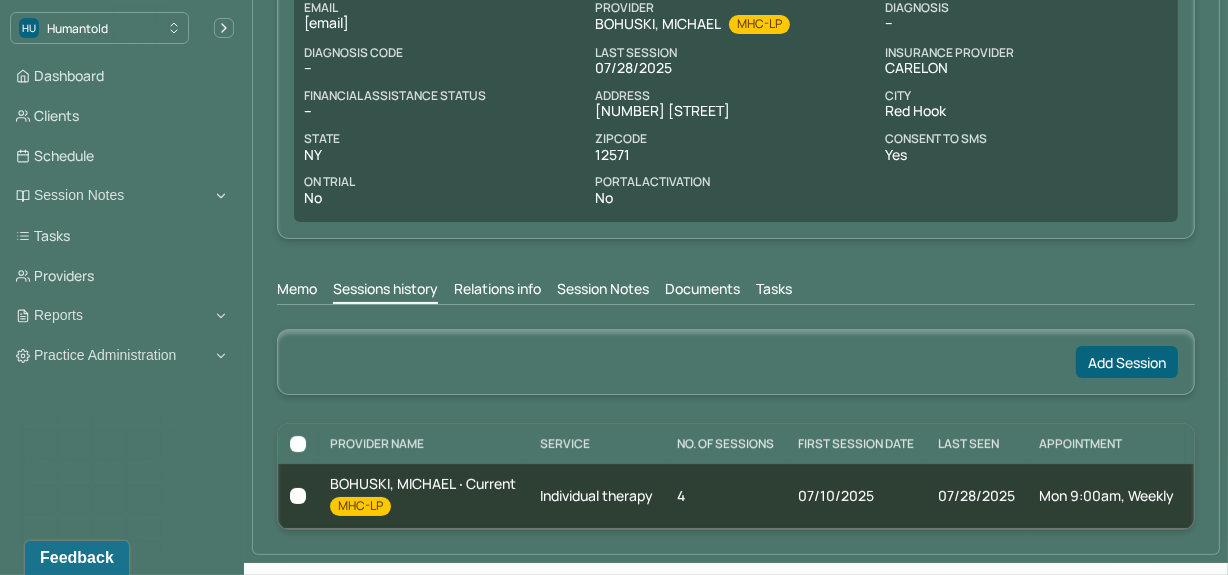 click on "Session Notes" at bounding box center [603, 291] 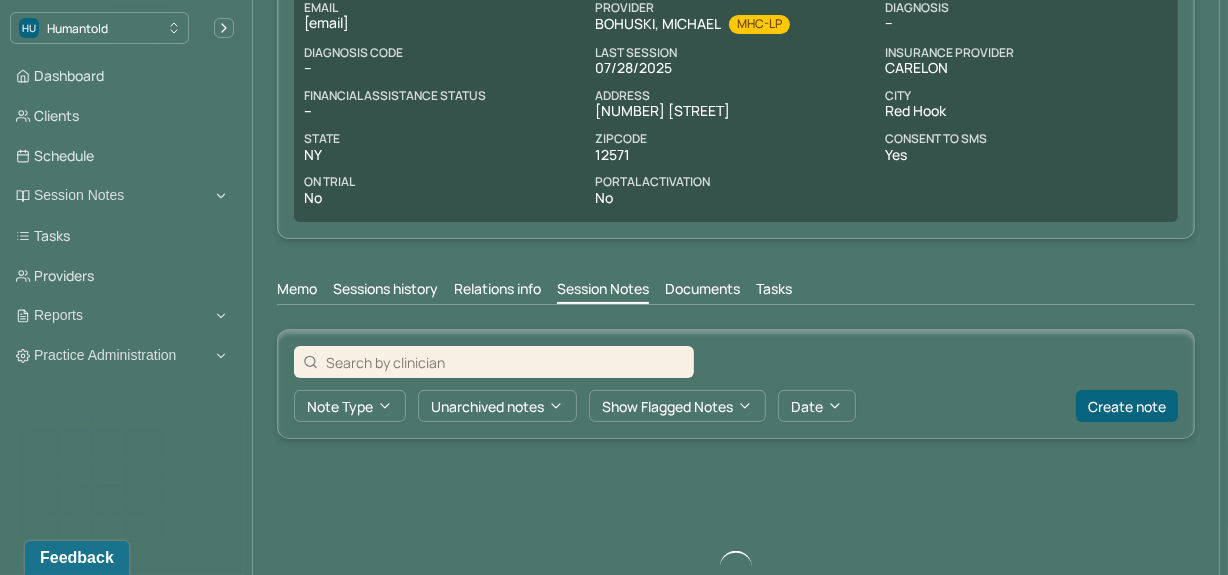 scroll, scrollTop: 476, scrollLeft: 0, axis: vertical 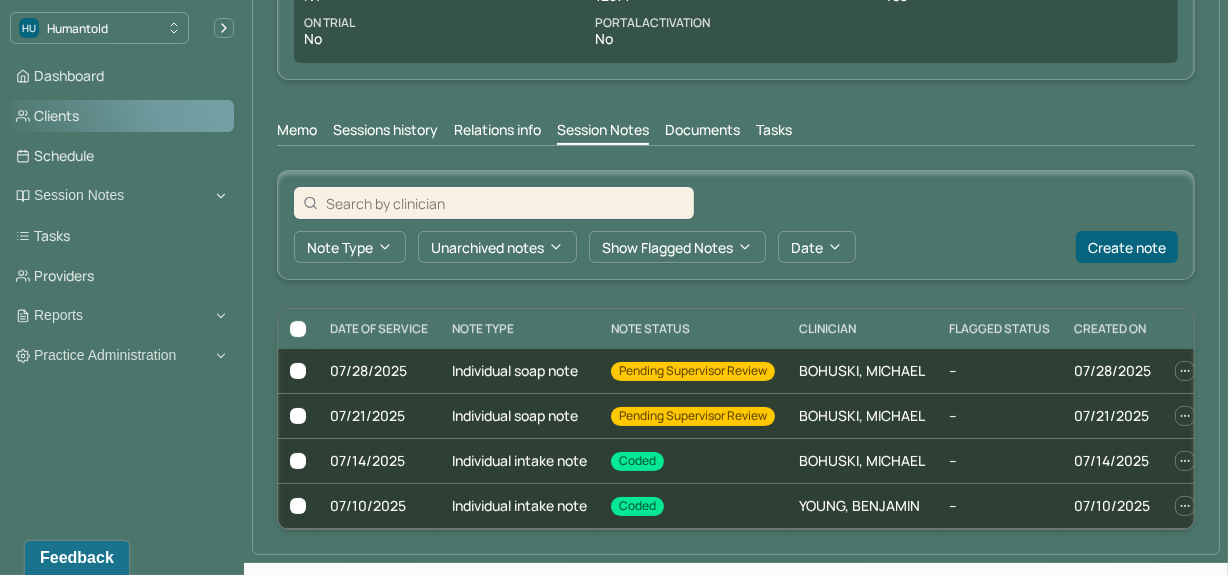 click on "Clients" at bounding box center (122, 116) 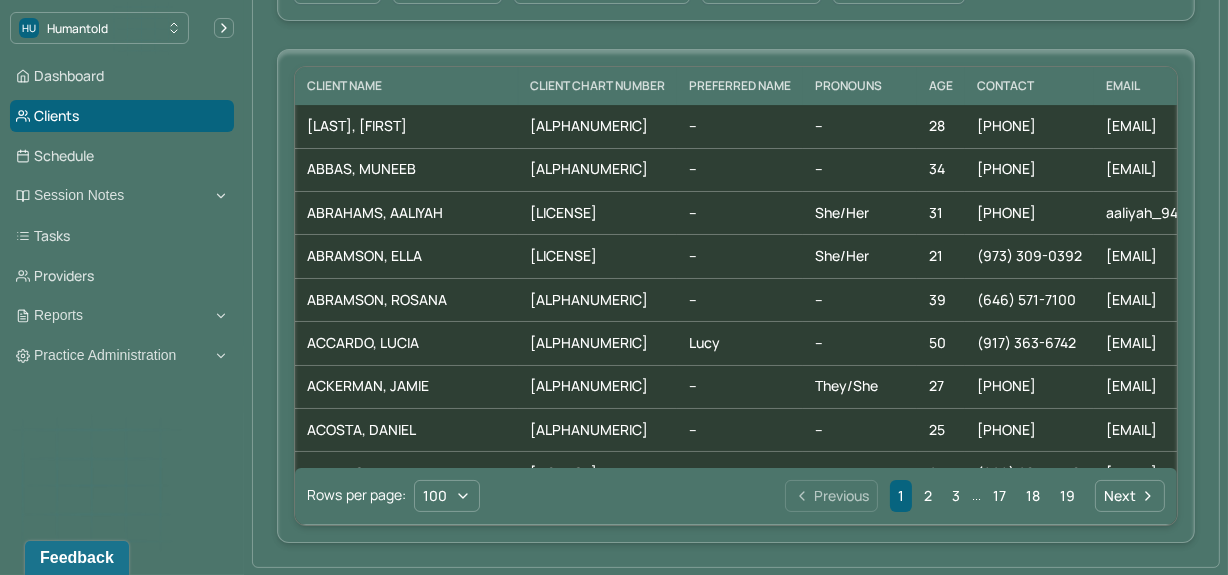 scroll, scrollTop: 0, scrollLeft: 0, axis: both 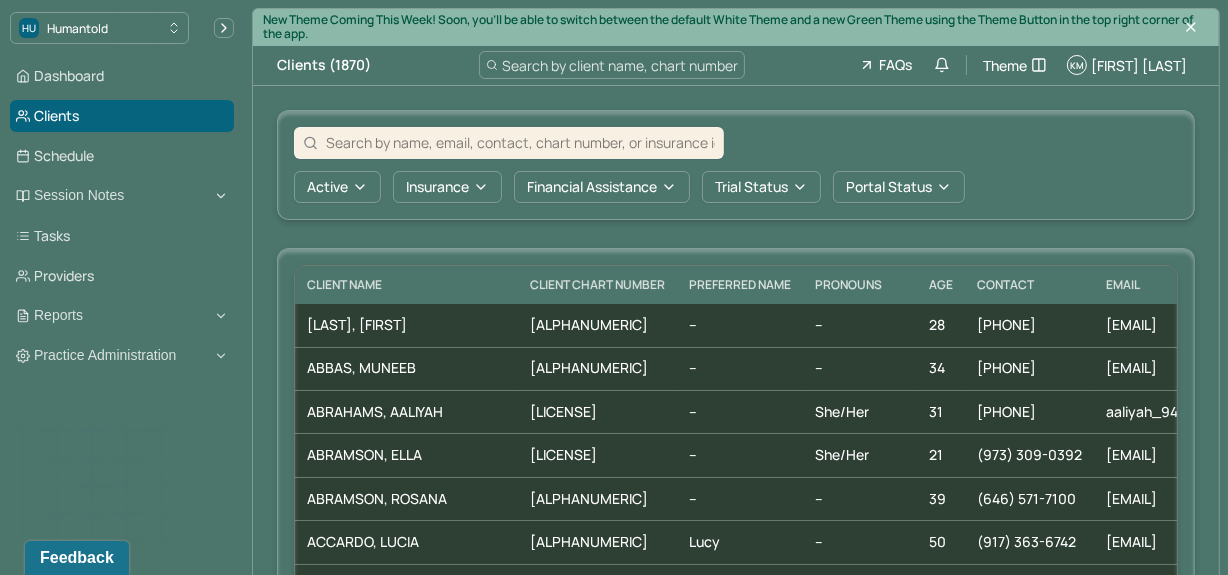 click at bounding box center [520, 142] 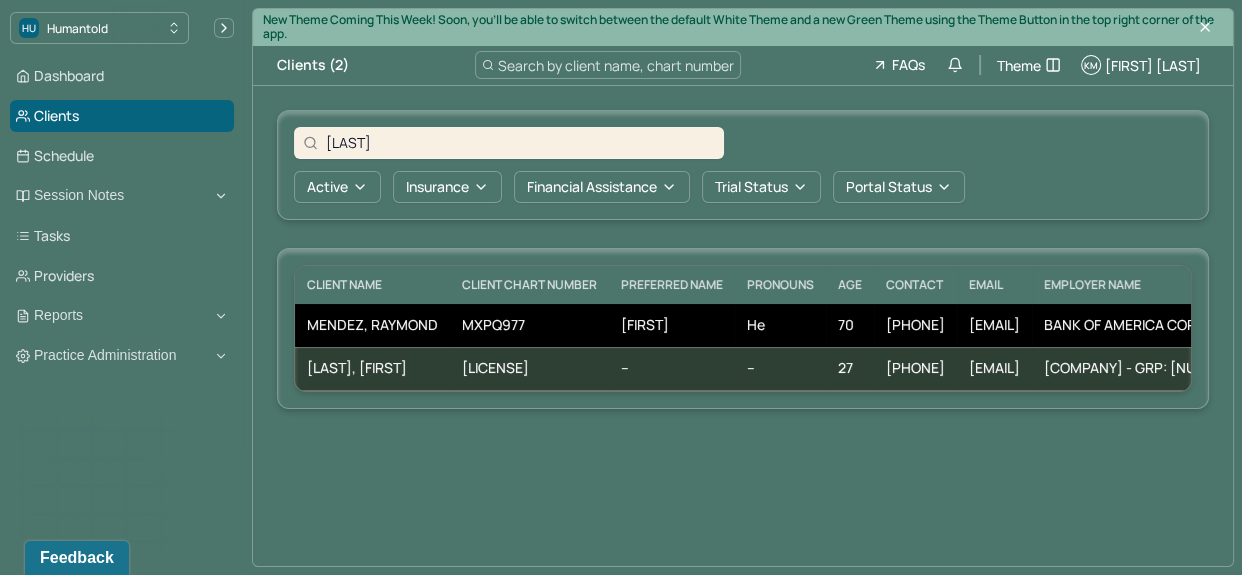 type on "[LAST]" 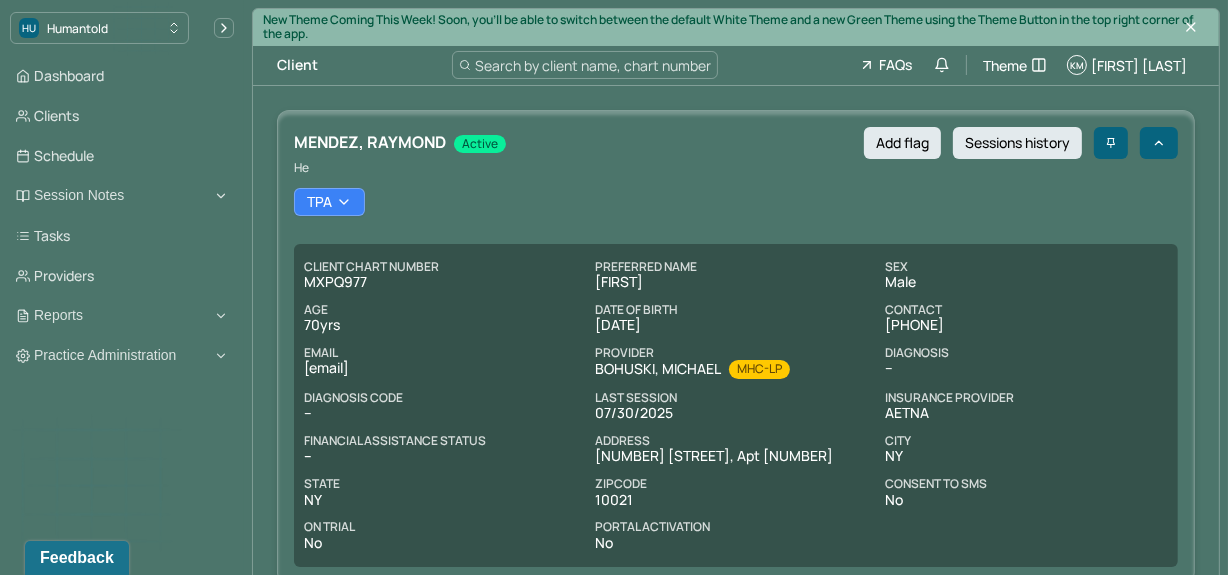scroll, scrollTop: 0, scrollLeft: 0, axis: both 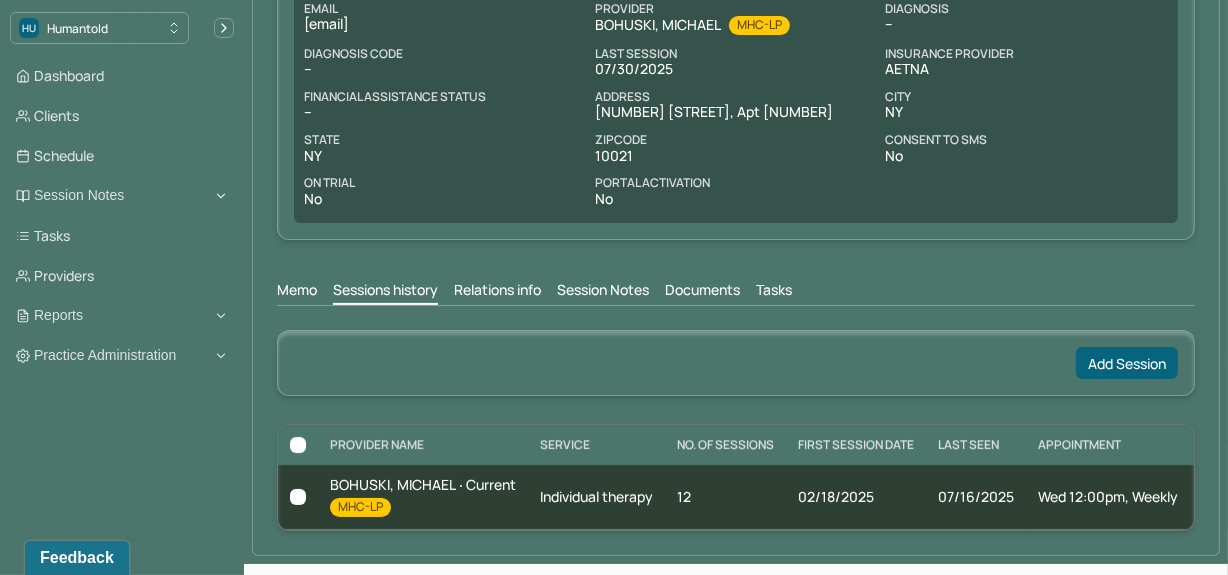 click on "Memo Sessions history Relations info Session Notes Documents Tasks" at bounding box center (736, 293) 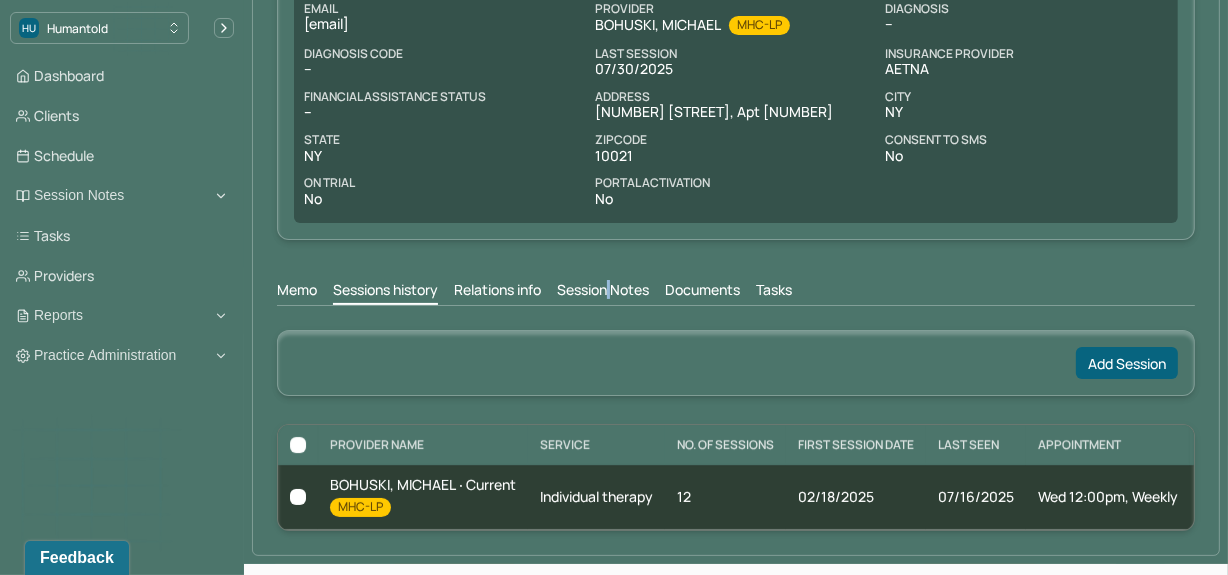 click on "Memo Sessions history Relations info Session Notes Documents Tasks" at bounding box center (736, 293) 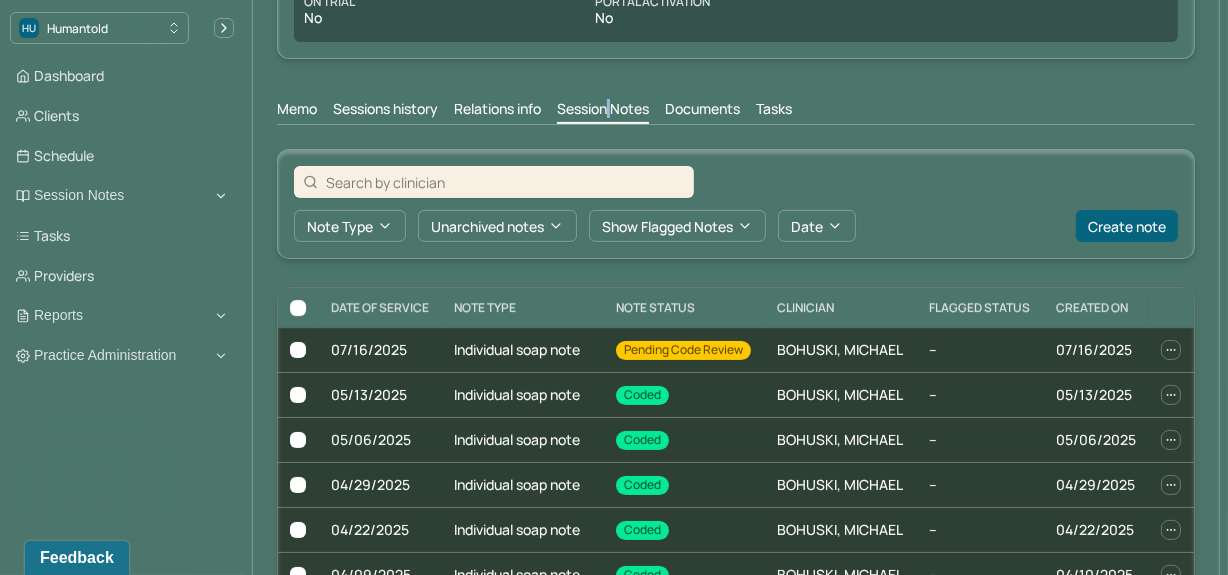 scroll, scrollTop: 526, scrollLeft: 0, axis: vertical 